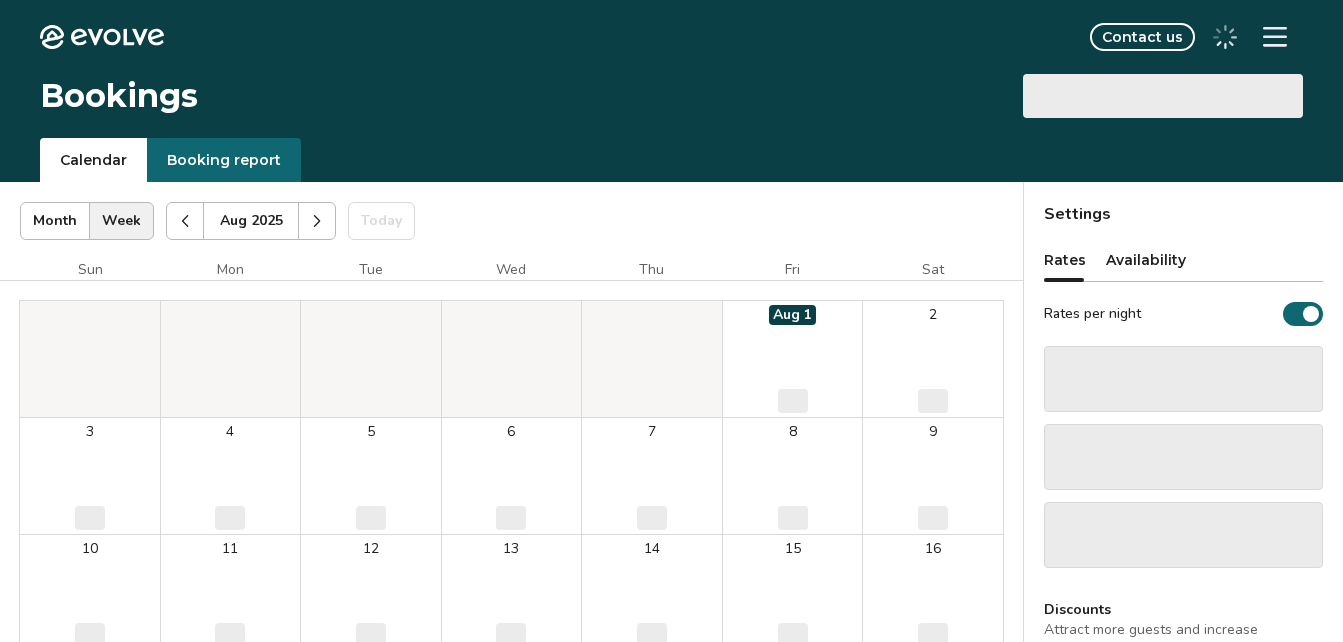 scroll, scrollTop: 0, scrollLeft: 0, axis: both 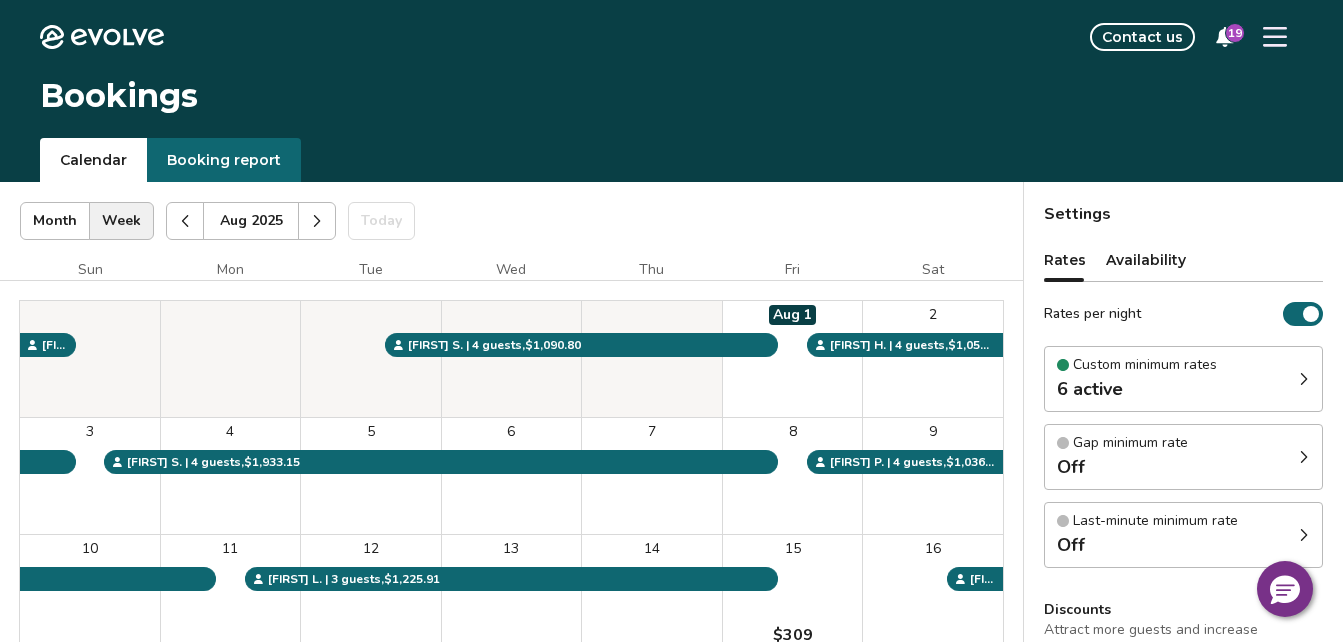 click 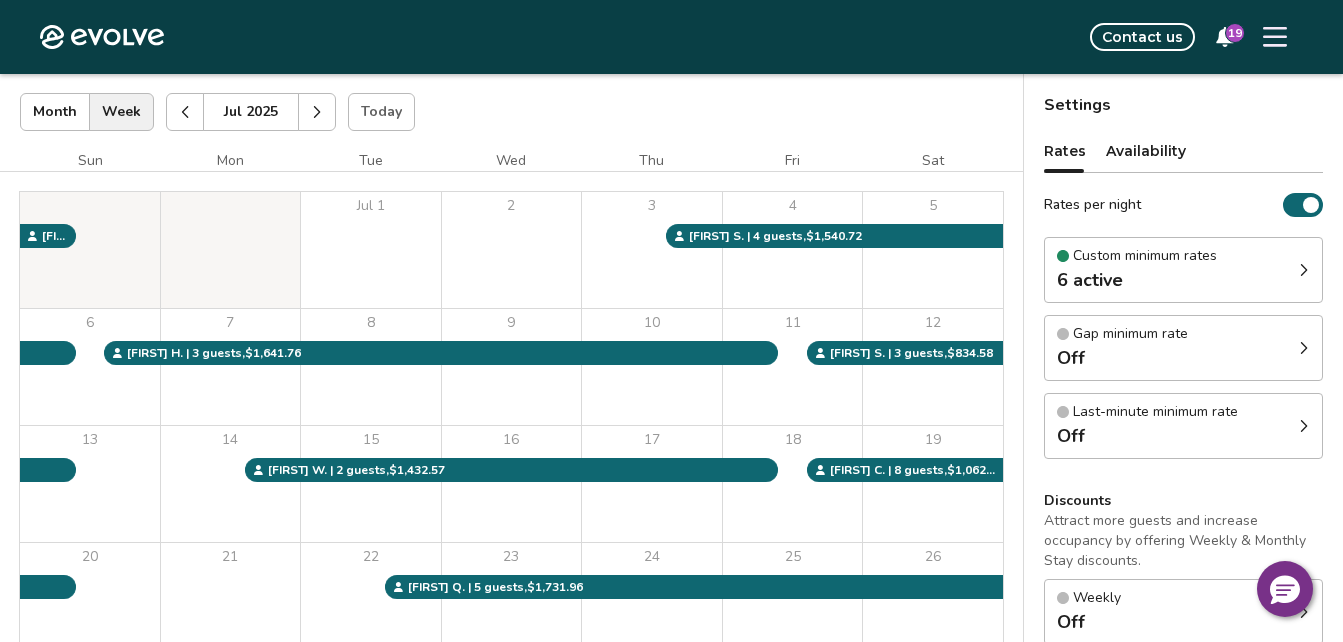 scroll, scrollTop: 200, scrollLeft: 0, axis: vertical 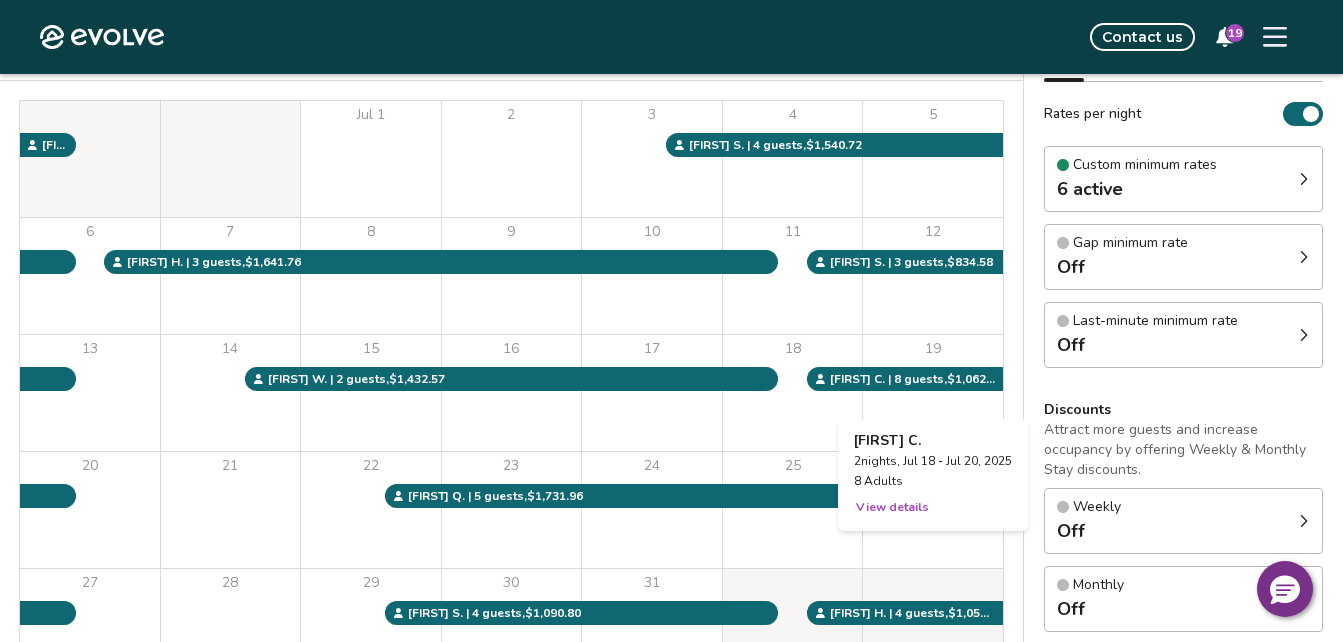 click on "19" at bounding box center [933, 393] 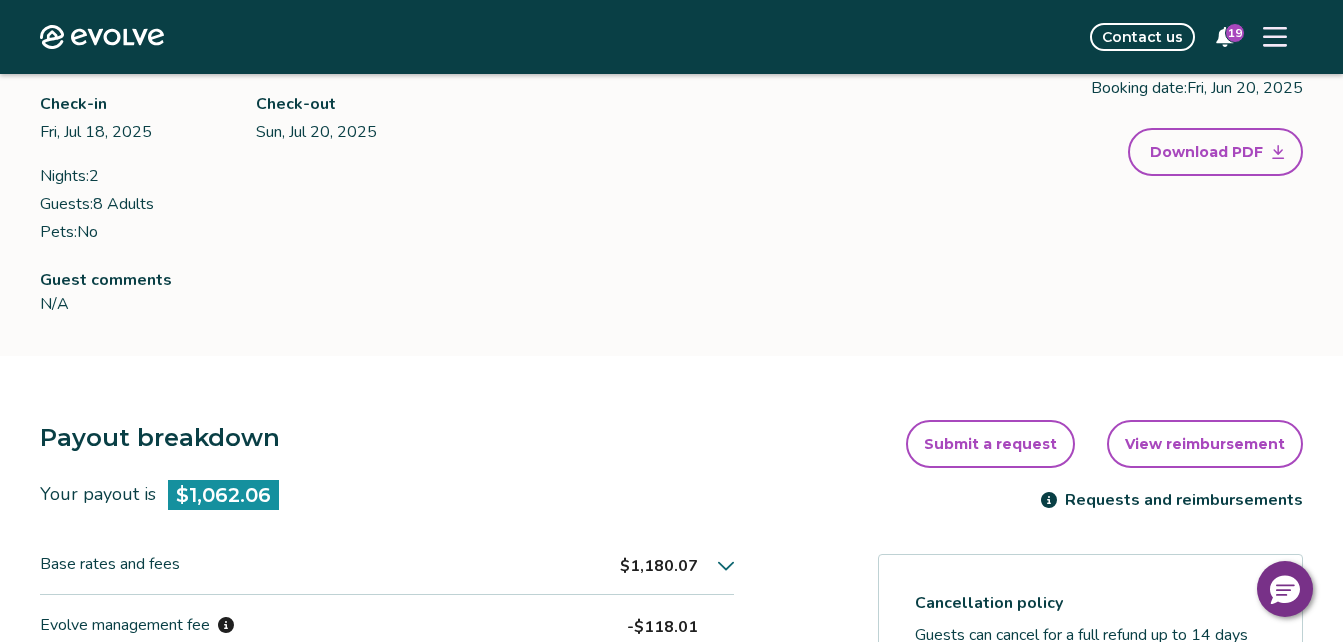 scroll, scrollTop: 200, scrollLeft: 0, axis: vertical 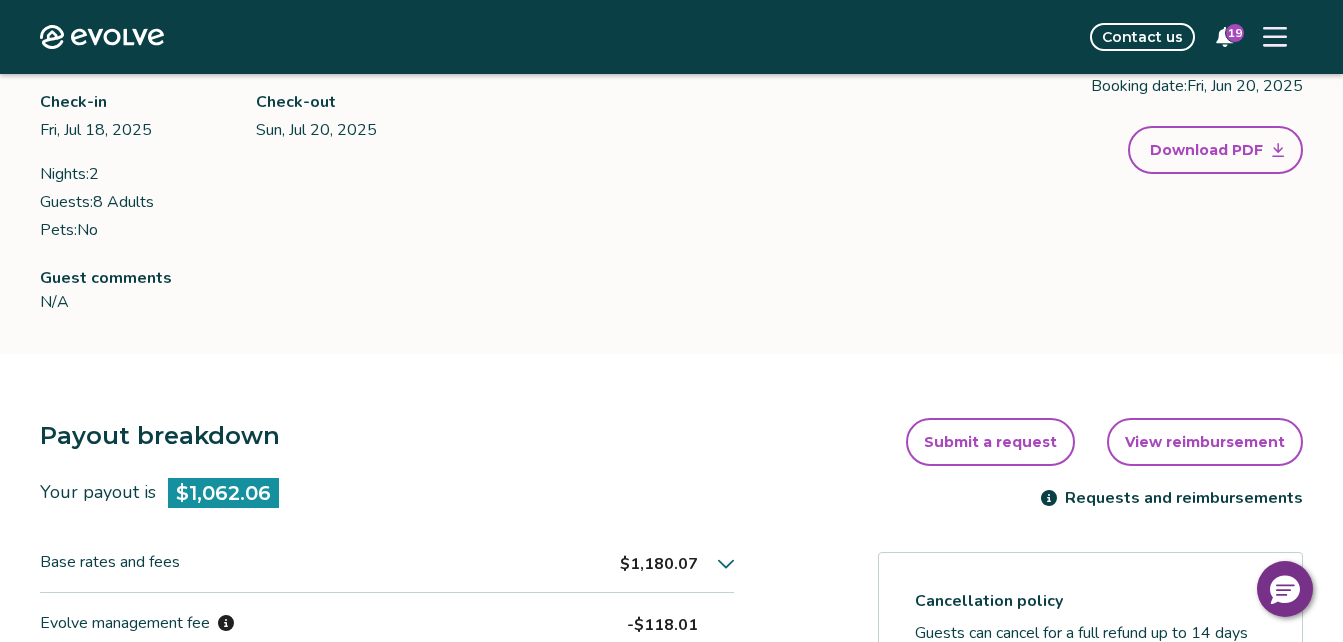 click on "Requests and reimbursements" at bounding box center (1172, 498) 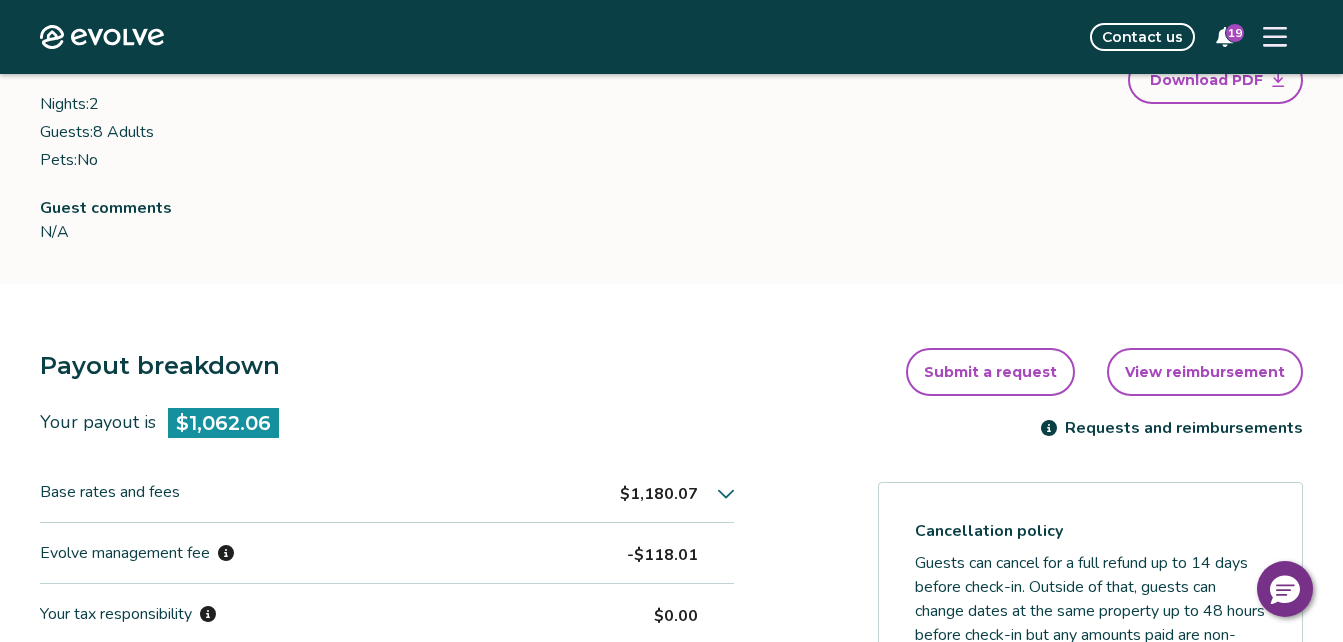 scroll, scrollTop: 300, scrollLeft: 0, axis: vertical 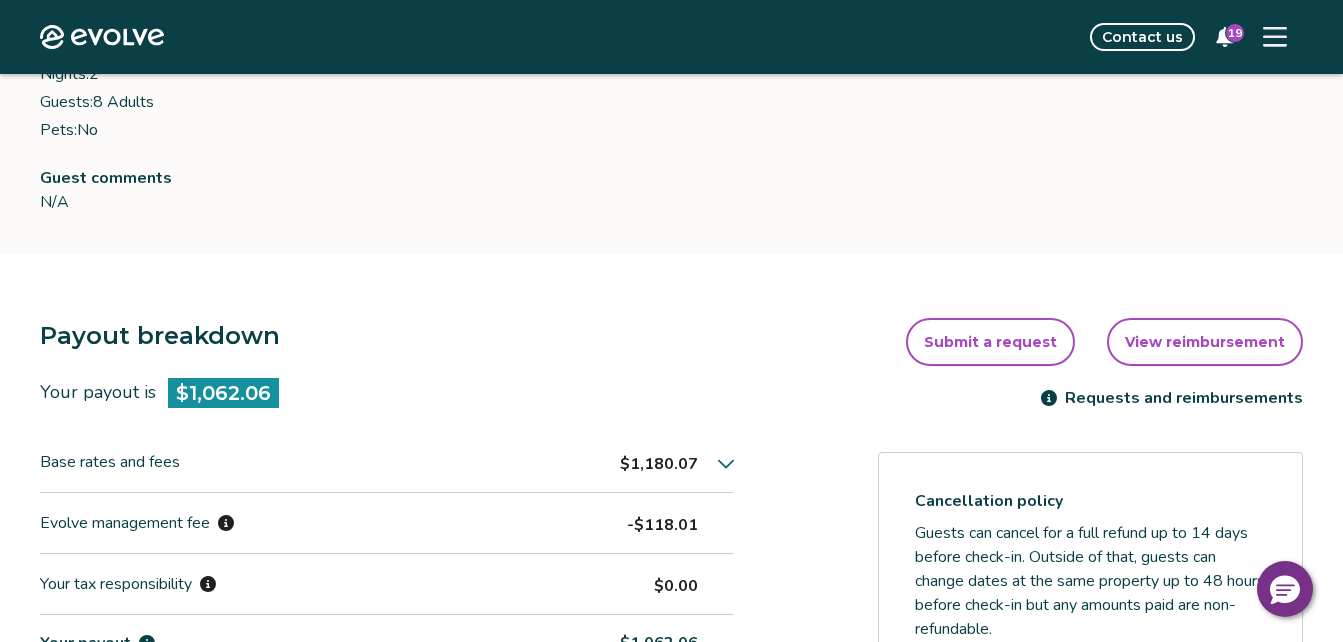 click on "Submit a request" at bounding box center (990, 342) 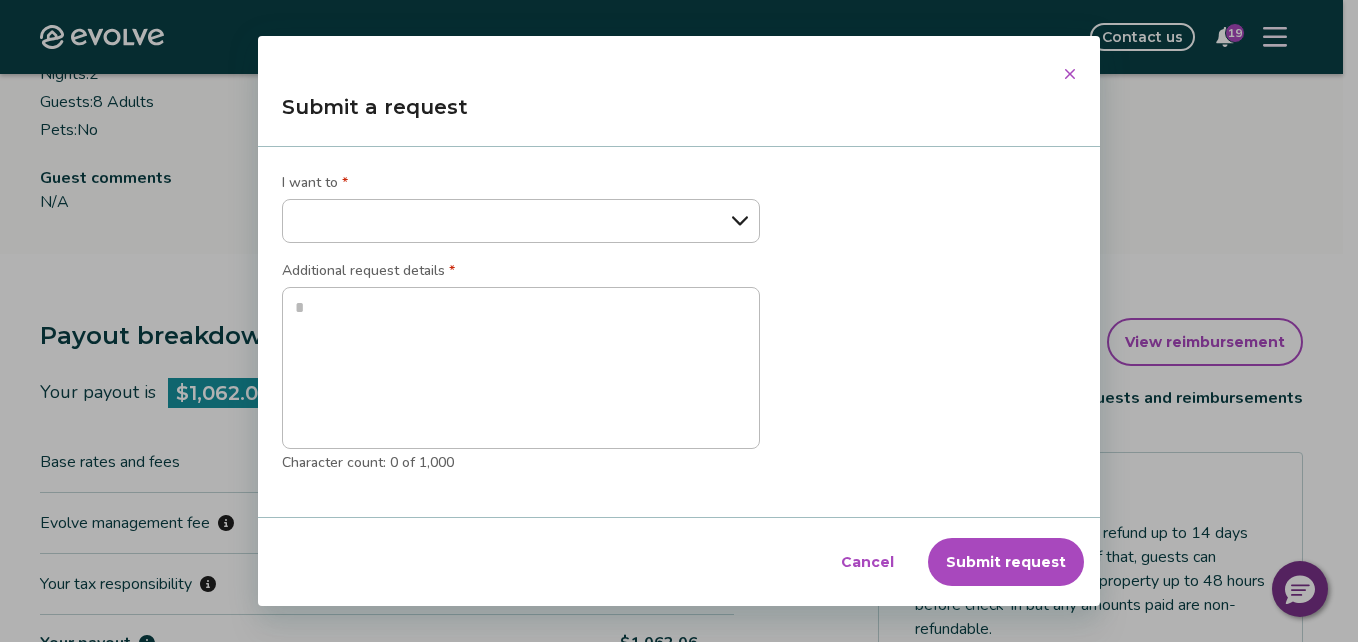 click on "Cancel" at bounding box center (867, 562) 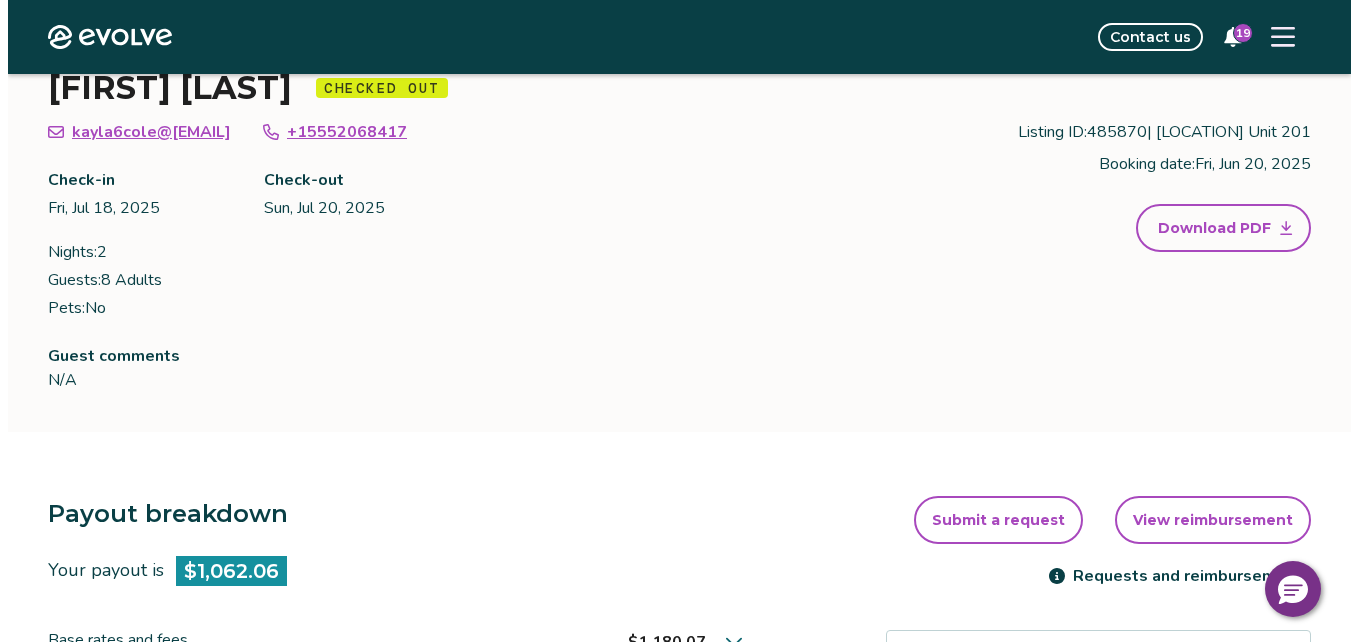 scroll, scrollTop: 0, scrollLeft: 0, axis: both 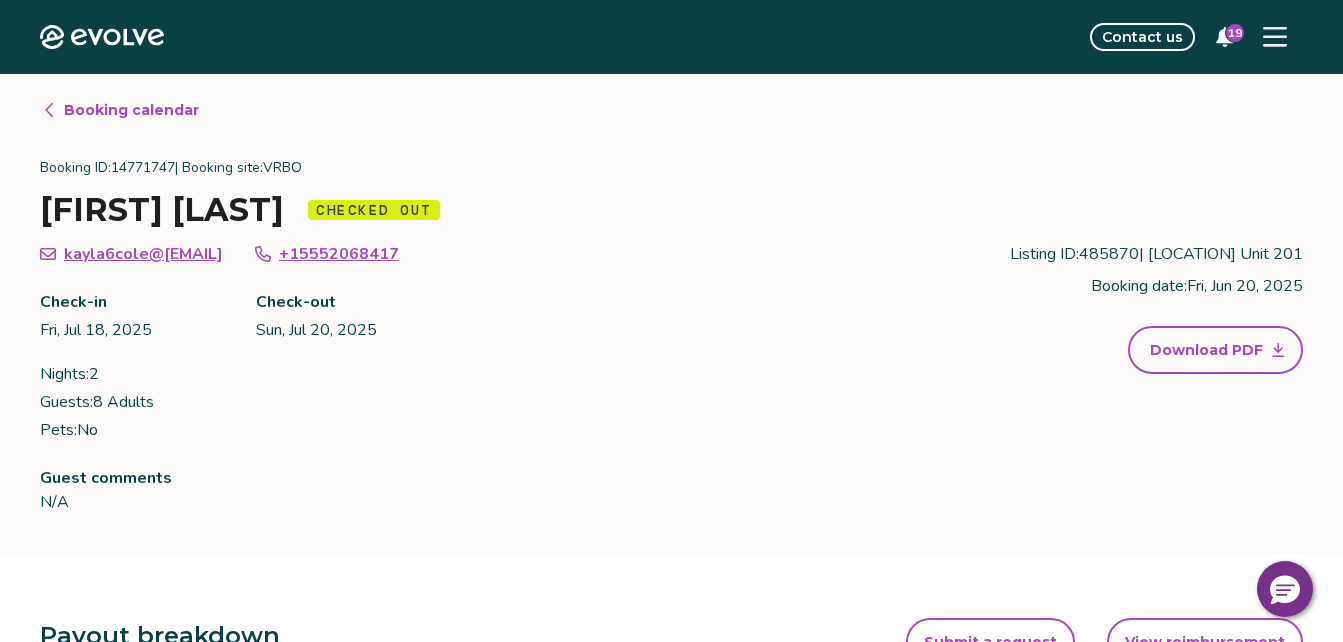 click on "Contact us" at bounding box center [1142, 37] 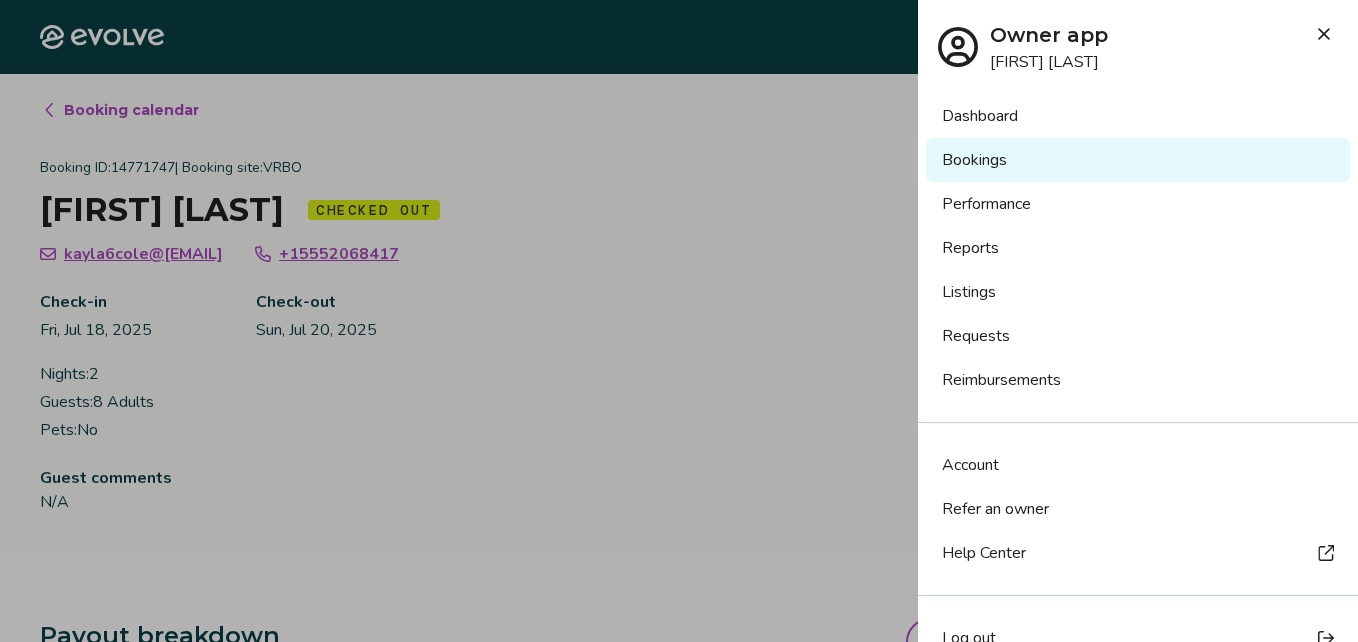 click on "Requests" at bounding box center (1138, 336) 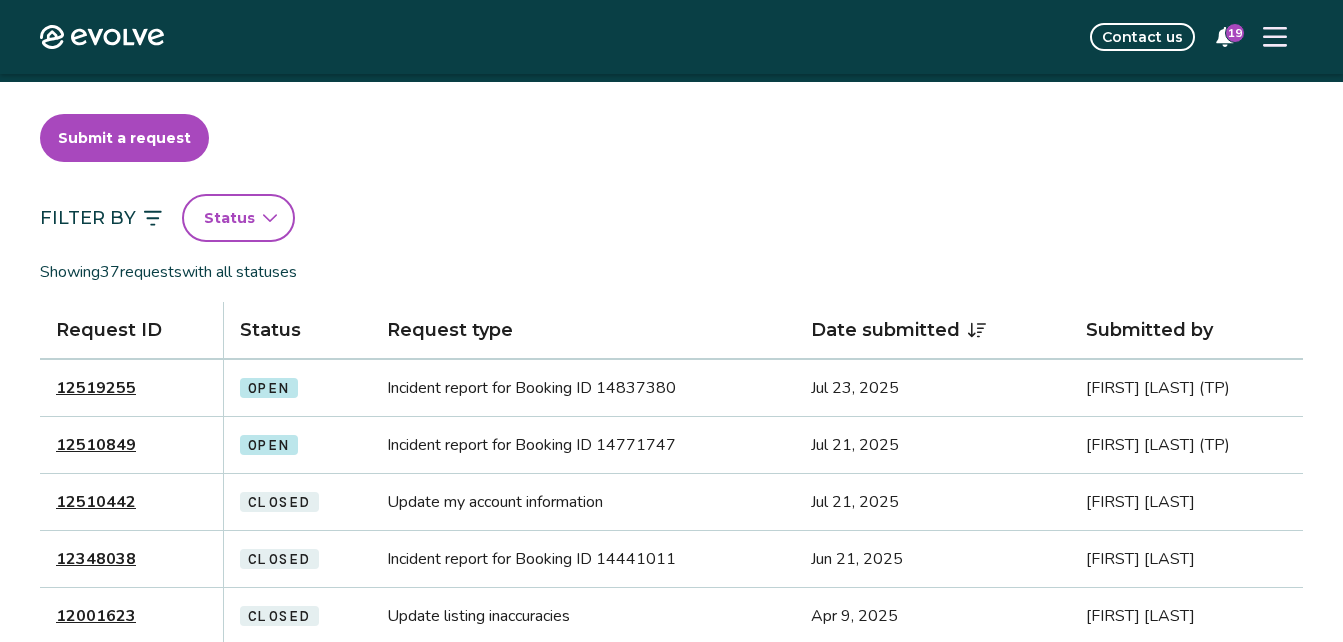 scroll, scrollTop: 200, scrollLeft: 0, axis: vertical 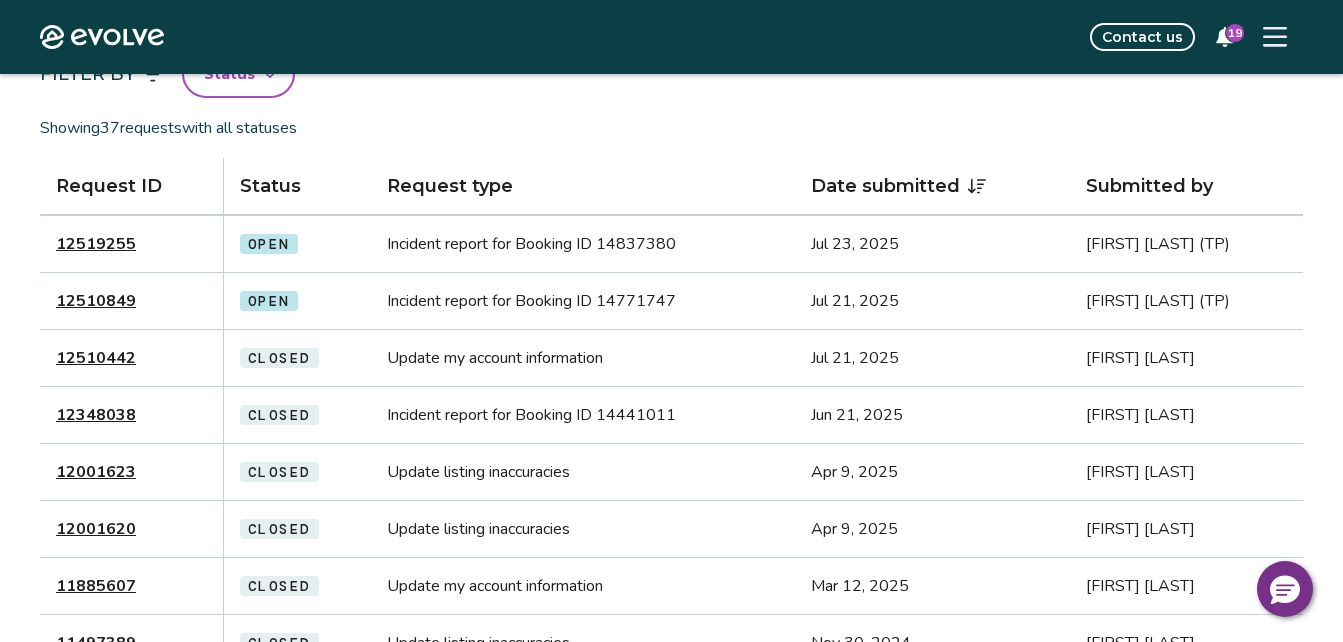 click on "12510849" at bounding box center [96, 301] 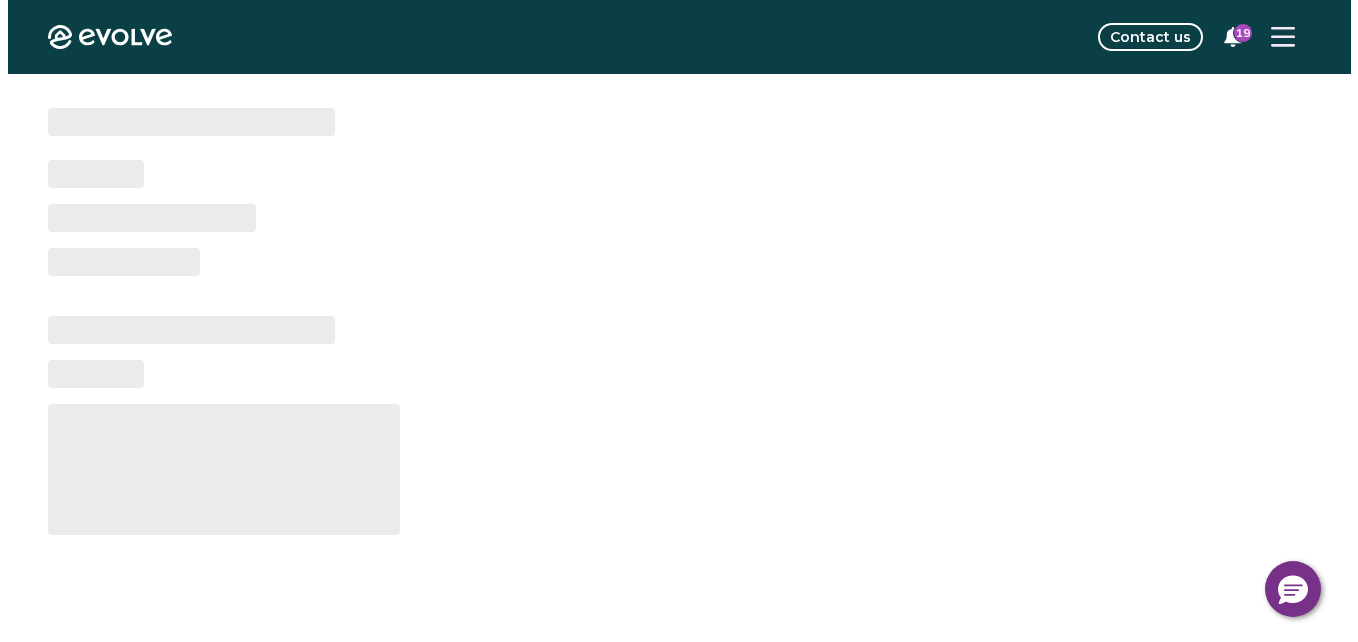 scroll, scrollTop: 0, scrollLeft: 0, axis: both 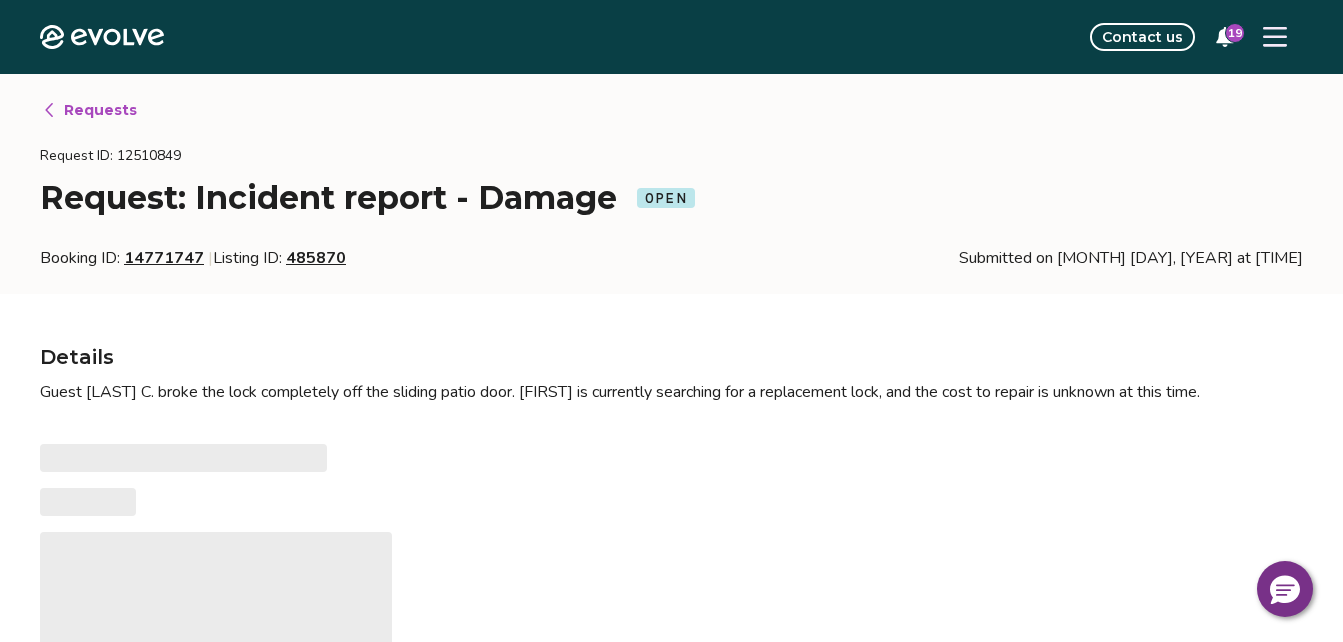 type on "*" 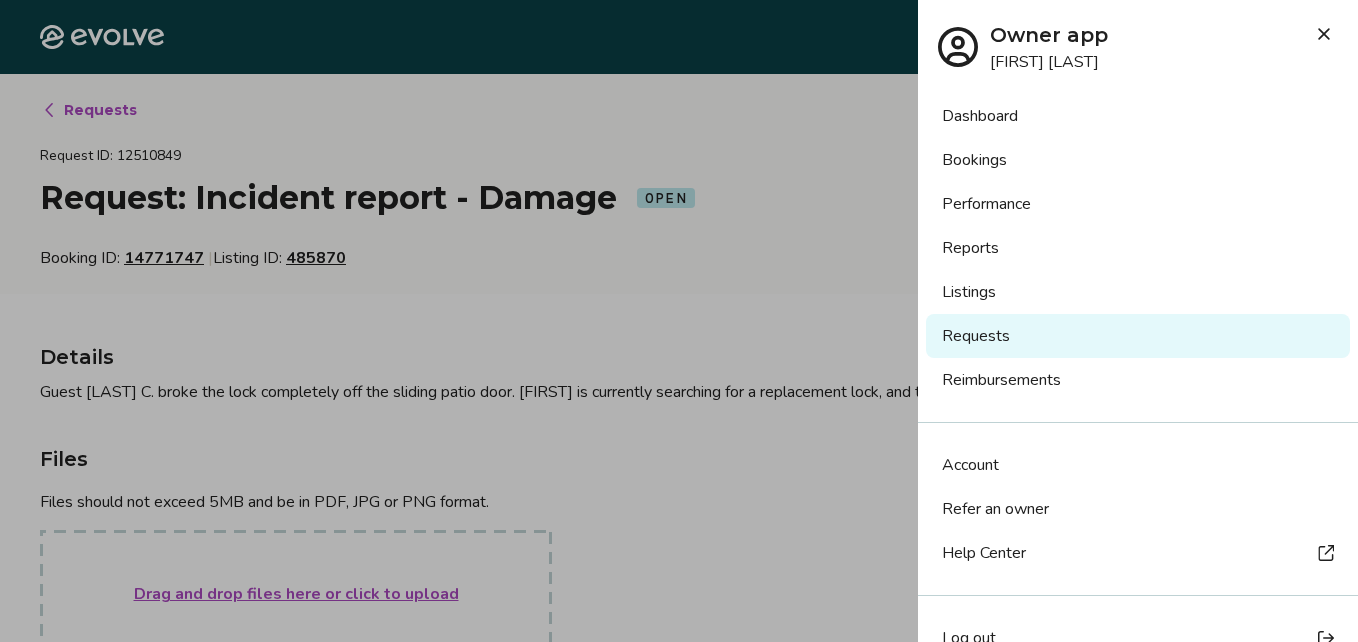 click on "Listings" at bounding box center (1138, 292) 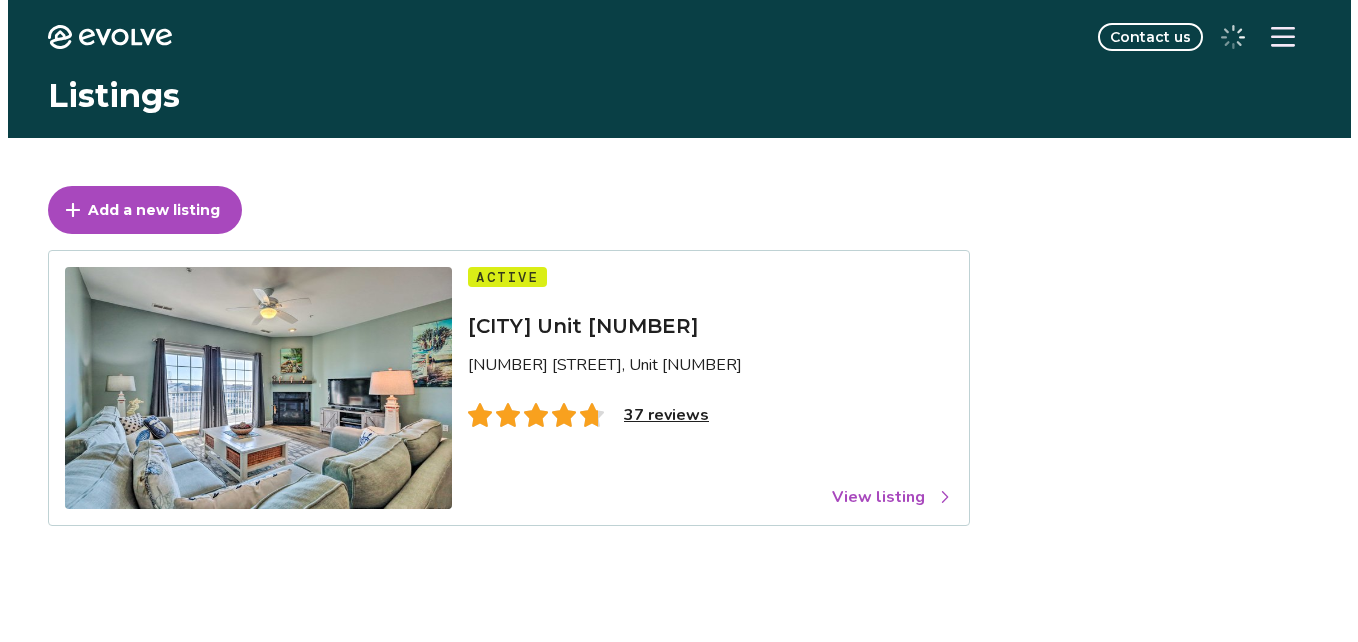 scroll, scrollTop: 0, scrollLeft: 0, axis: both 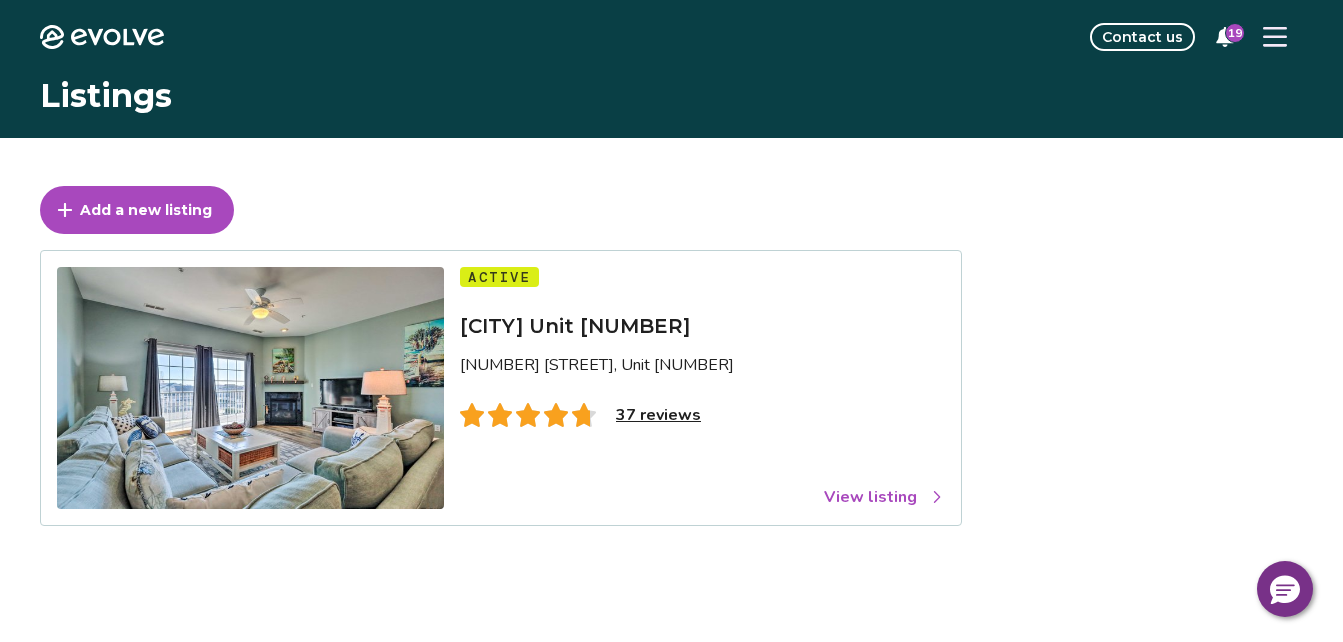 click on "View listing" at bounding box center (884, 497) 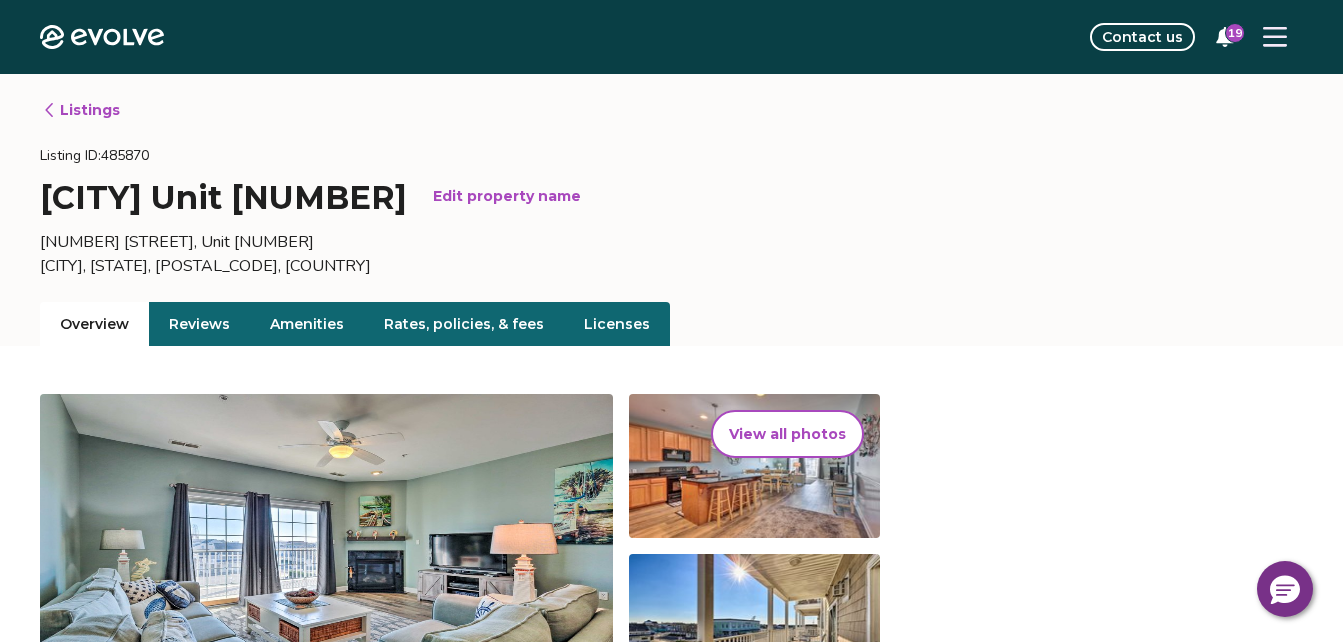 click 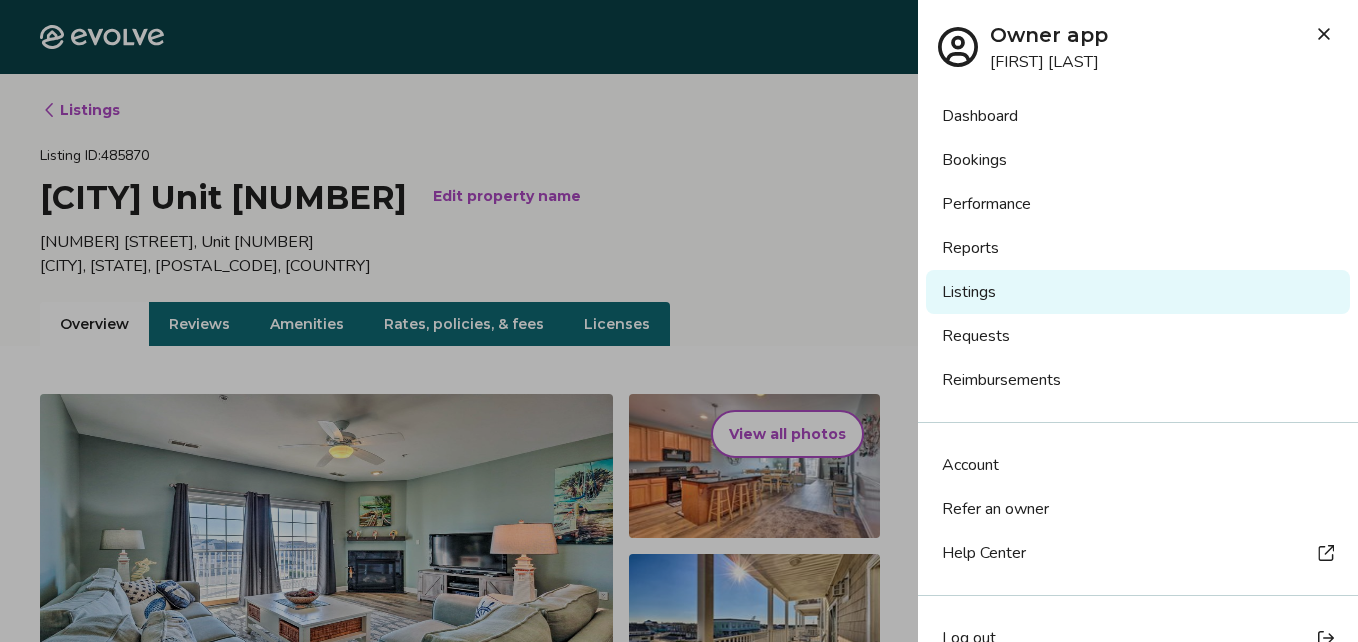 click on "Requests" at bounding box center [1138, 336] 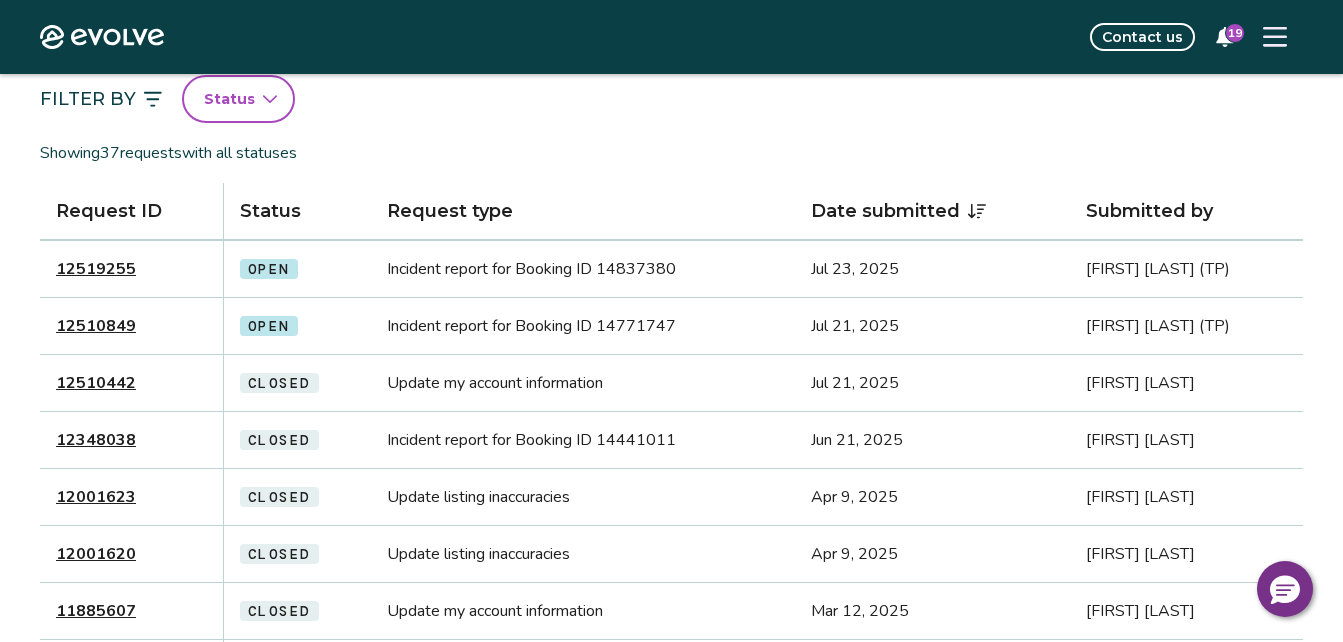 scroll, scrollTop: 200, scrollLeft: 0, axis: vertical 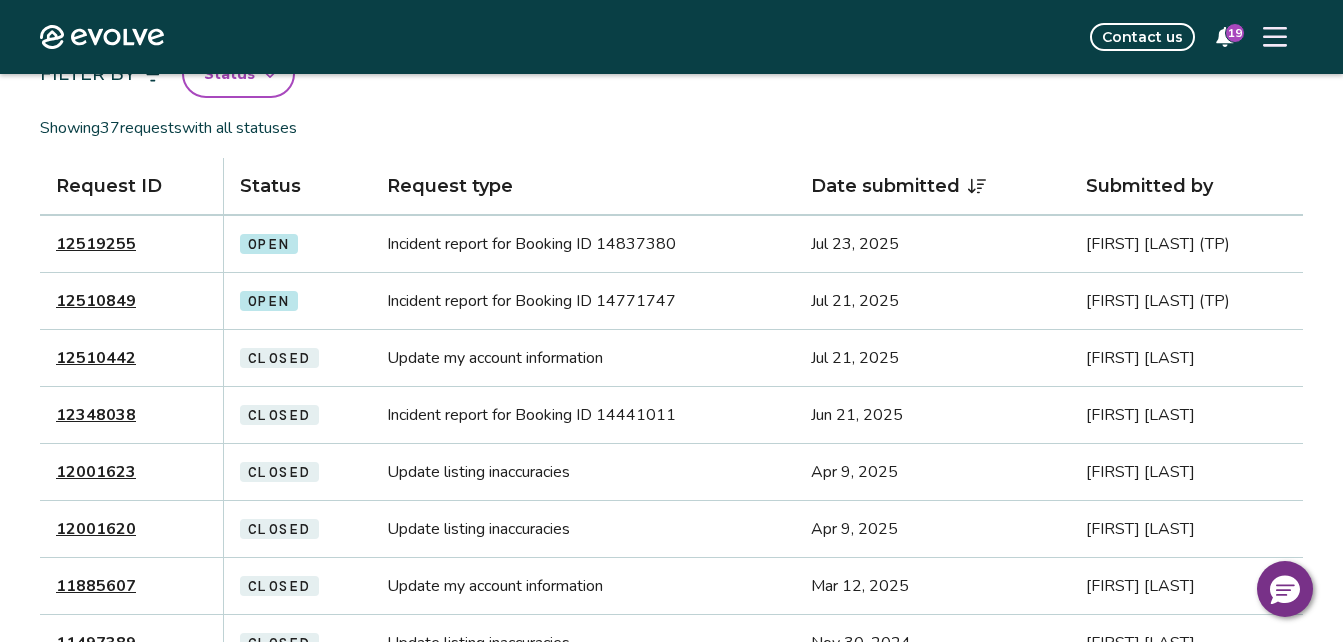 click on "12510849" at bounding box center [96, 301] 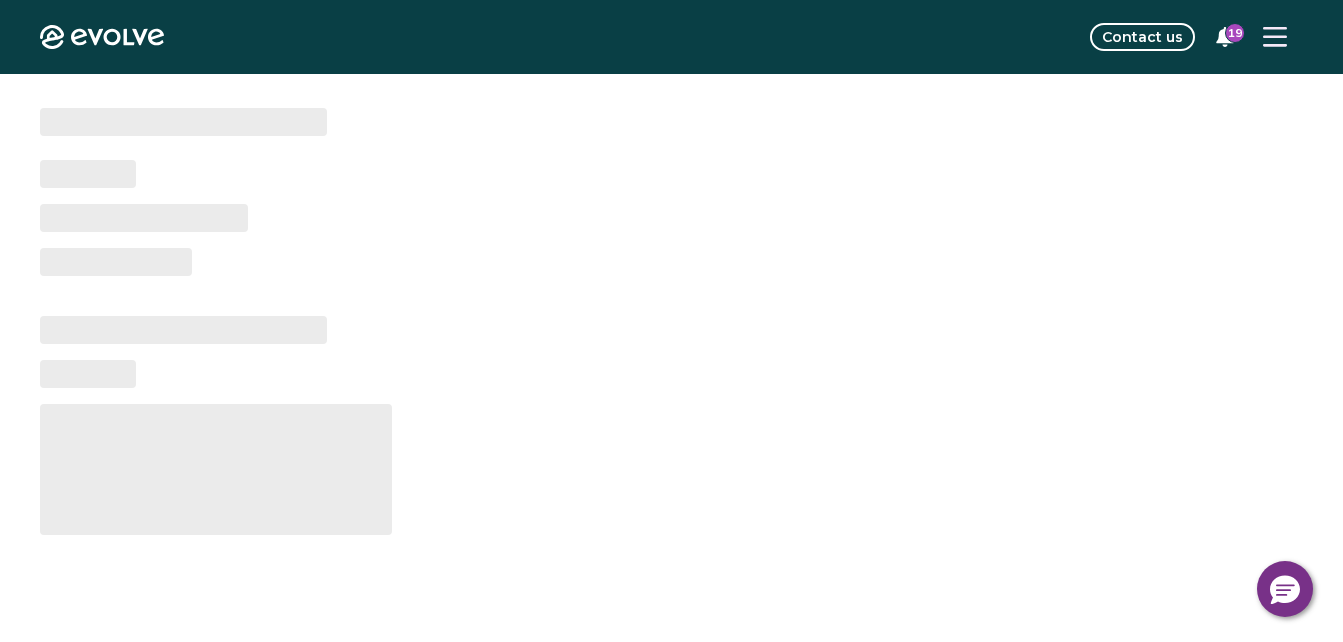 scroll, scrollTop: 0, scrollLeft: 0, axis: both 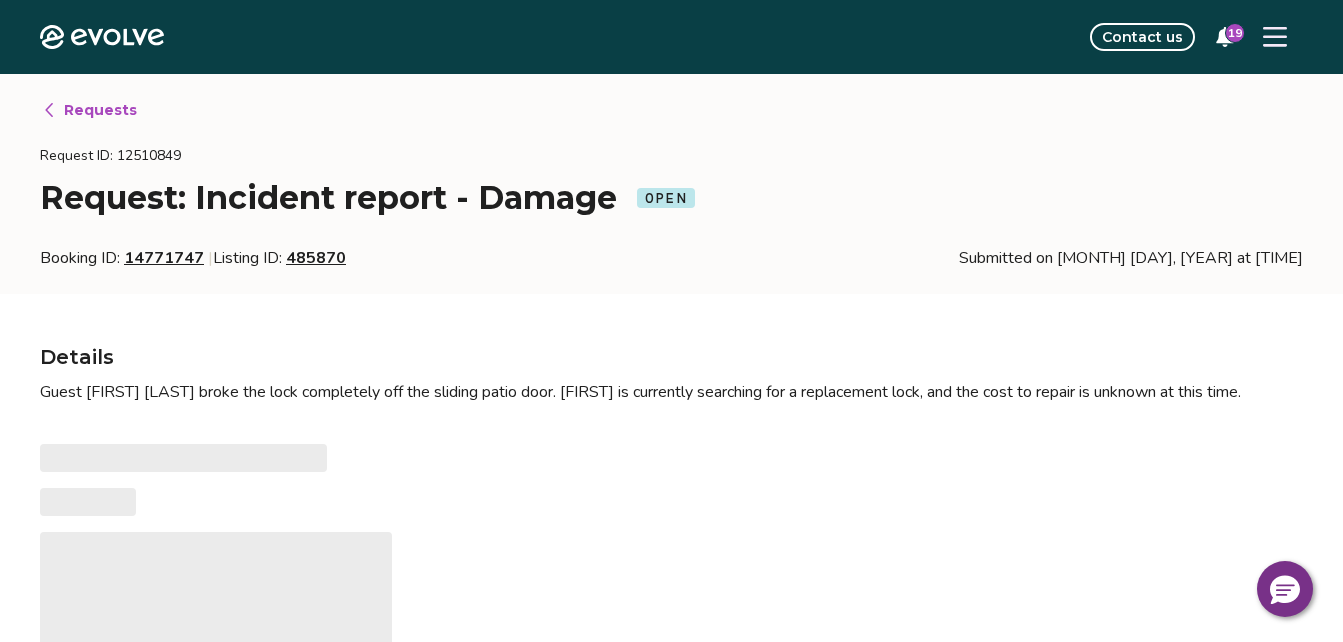 type on "*" 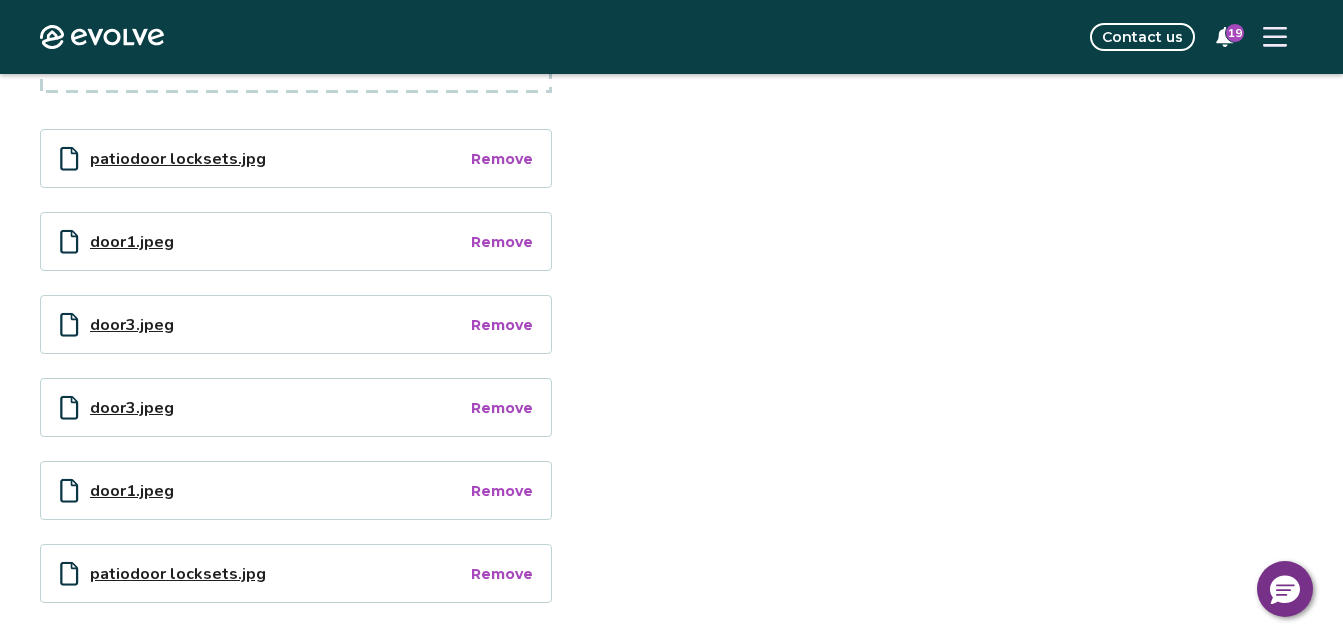 scroll, scrollTop: 600, scrollLeft: 0, axis: vertical 